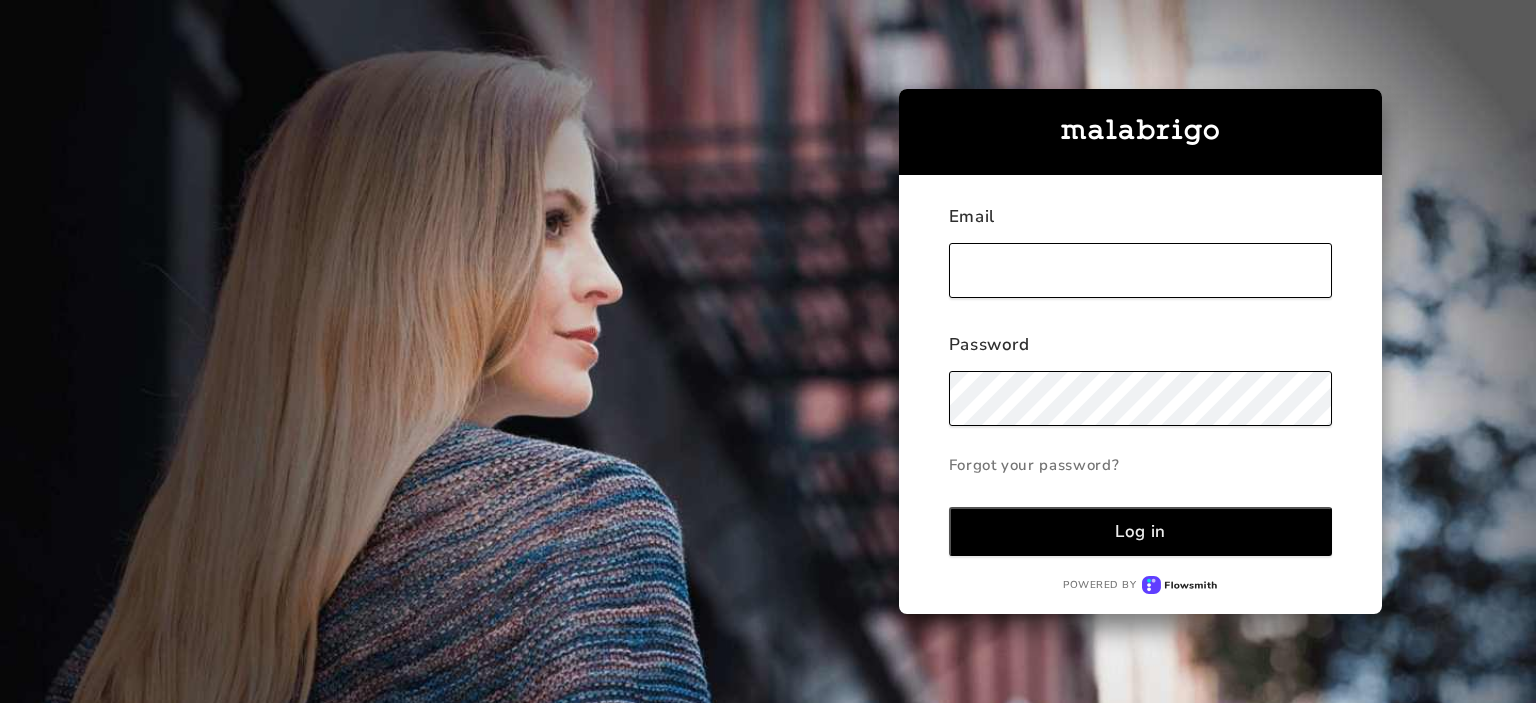 scroll, scrollTop: 0, scrollLeft: 0, axis: both 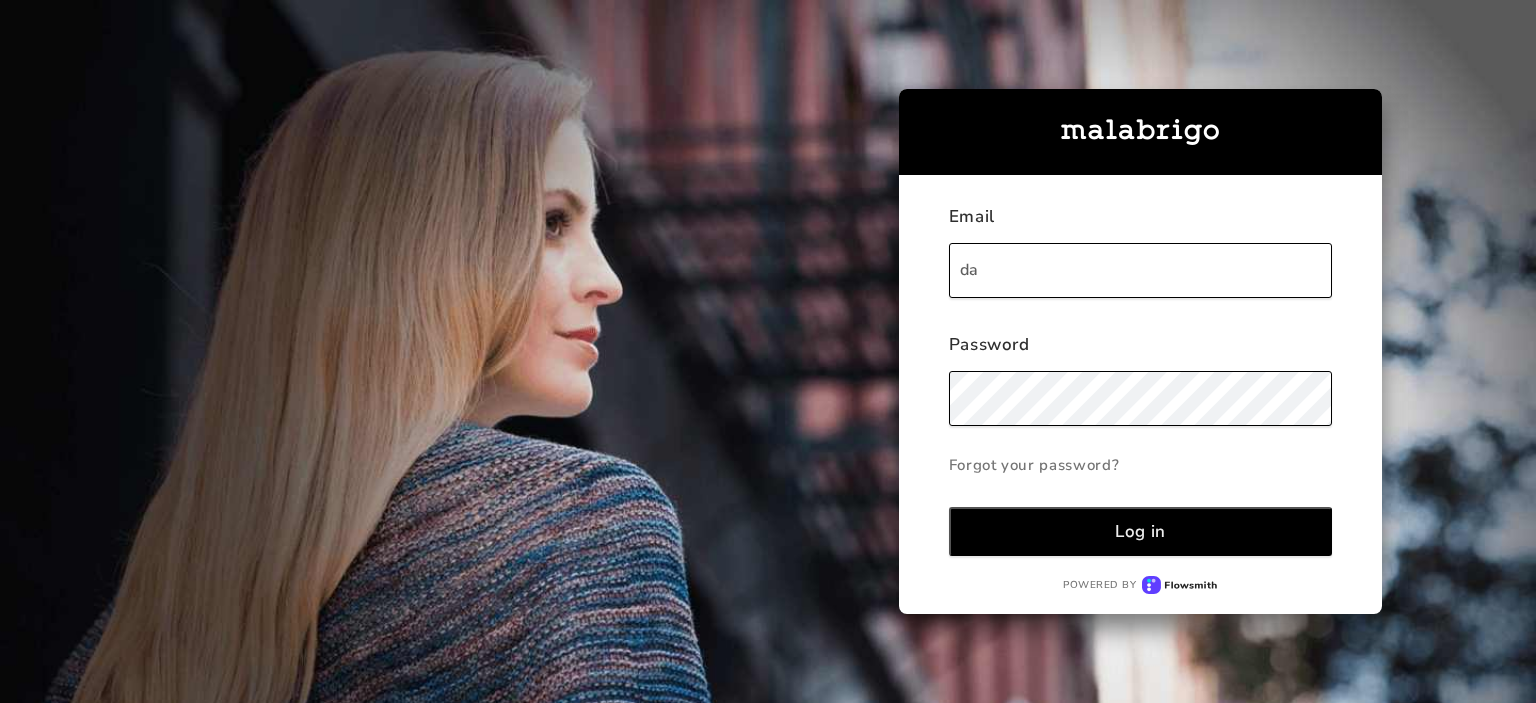 type on "d" 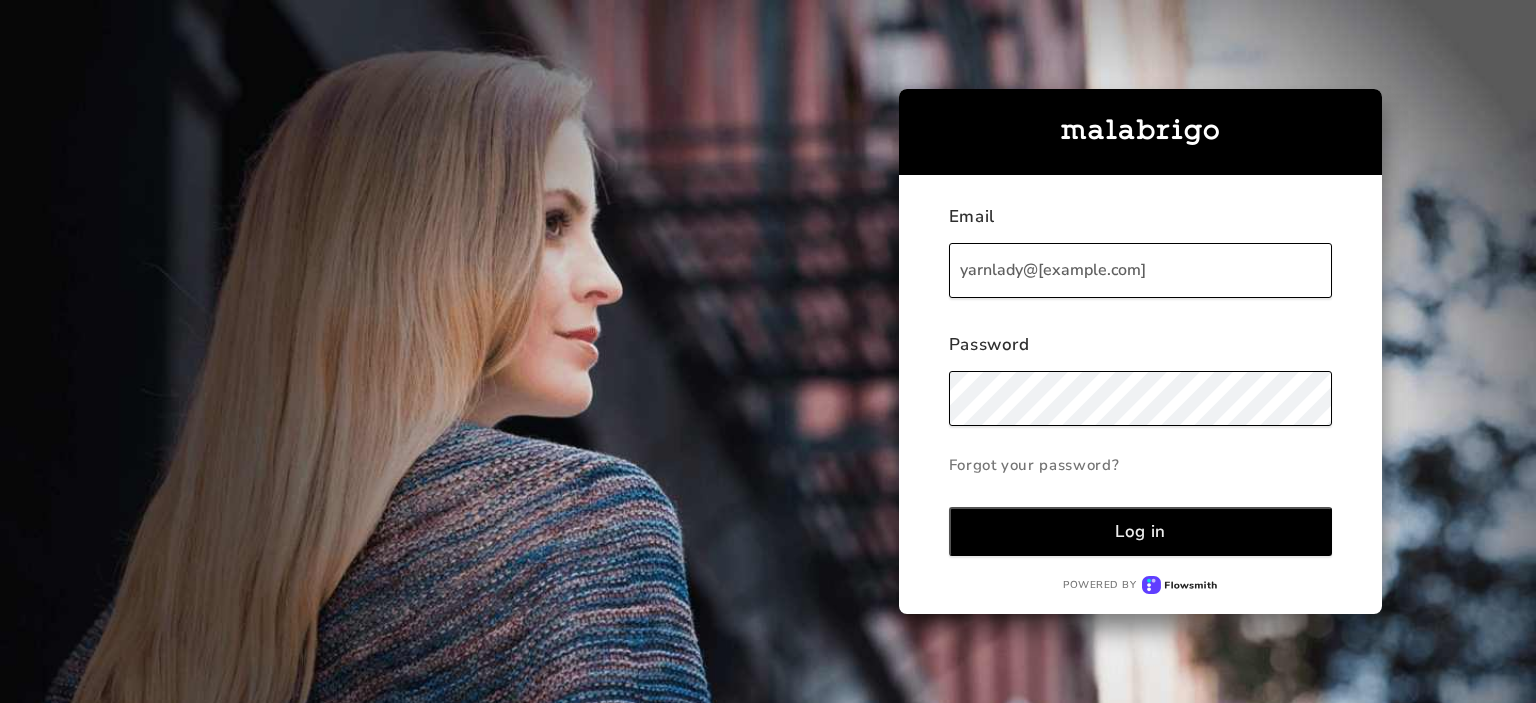 type on "yarnlady@[example.com]" 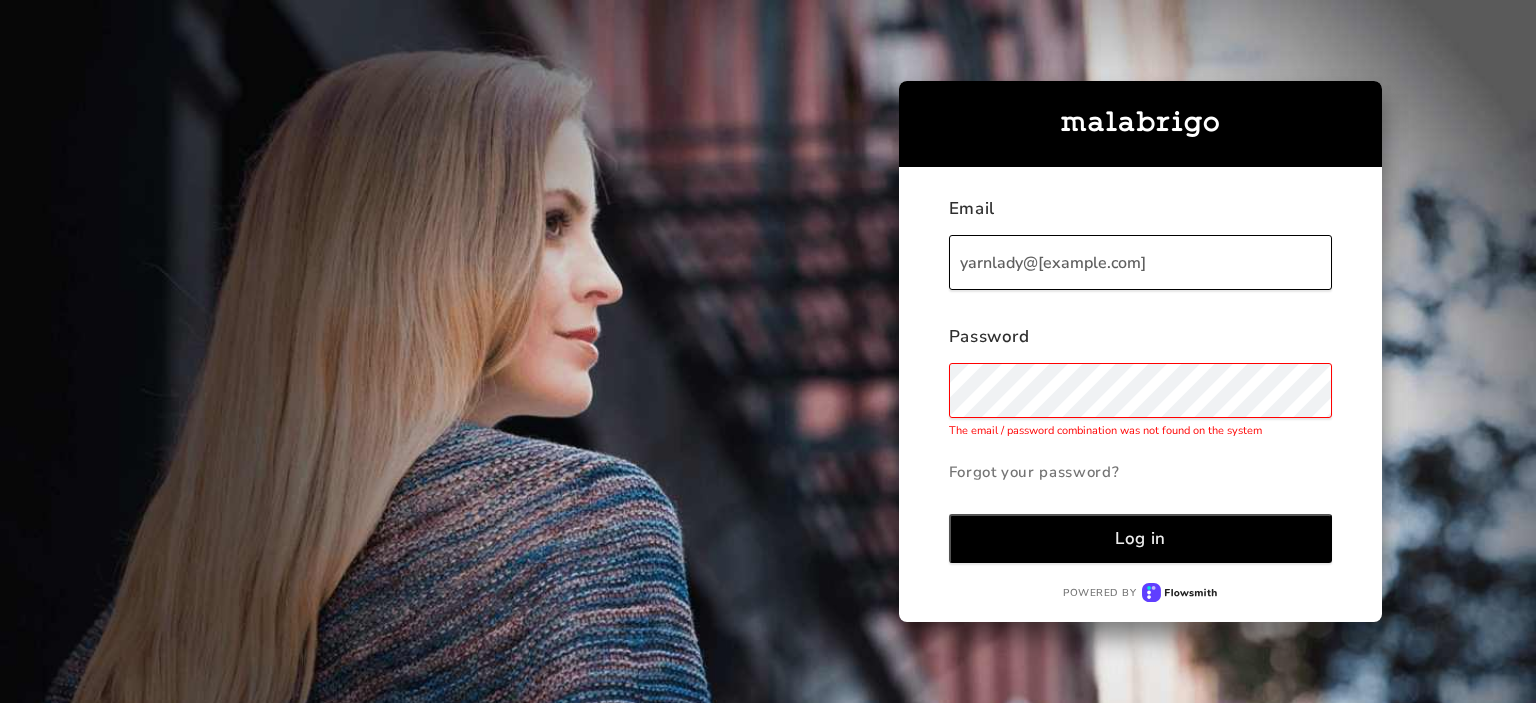 click on "Forgot your password?" at bounding box center (1141, 472) 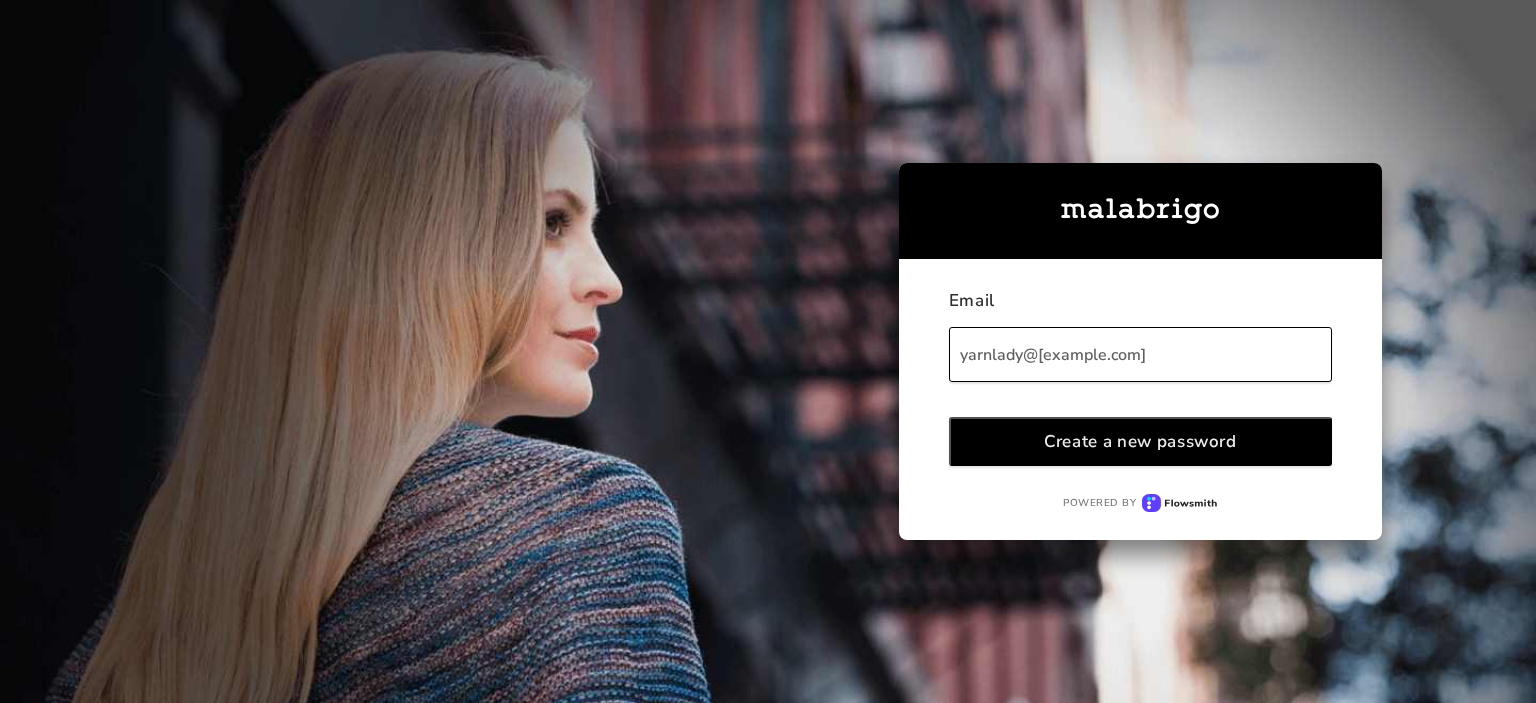 click on "Create a new password" at bounding box center (1141, 441) 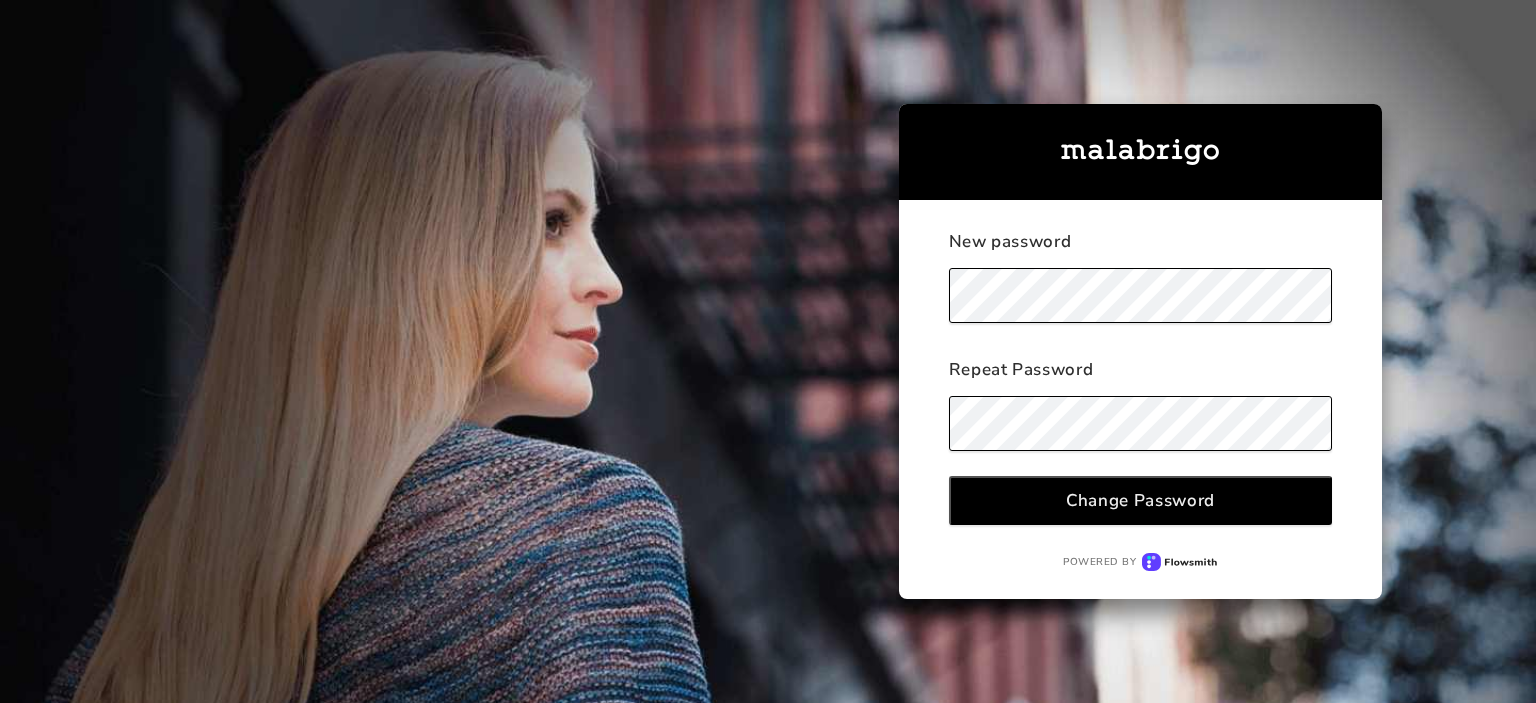 scroll, scrollTop: 0, scrollLeft: 0, axis: both 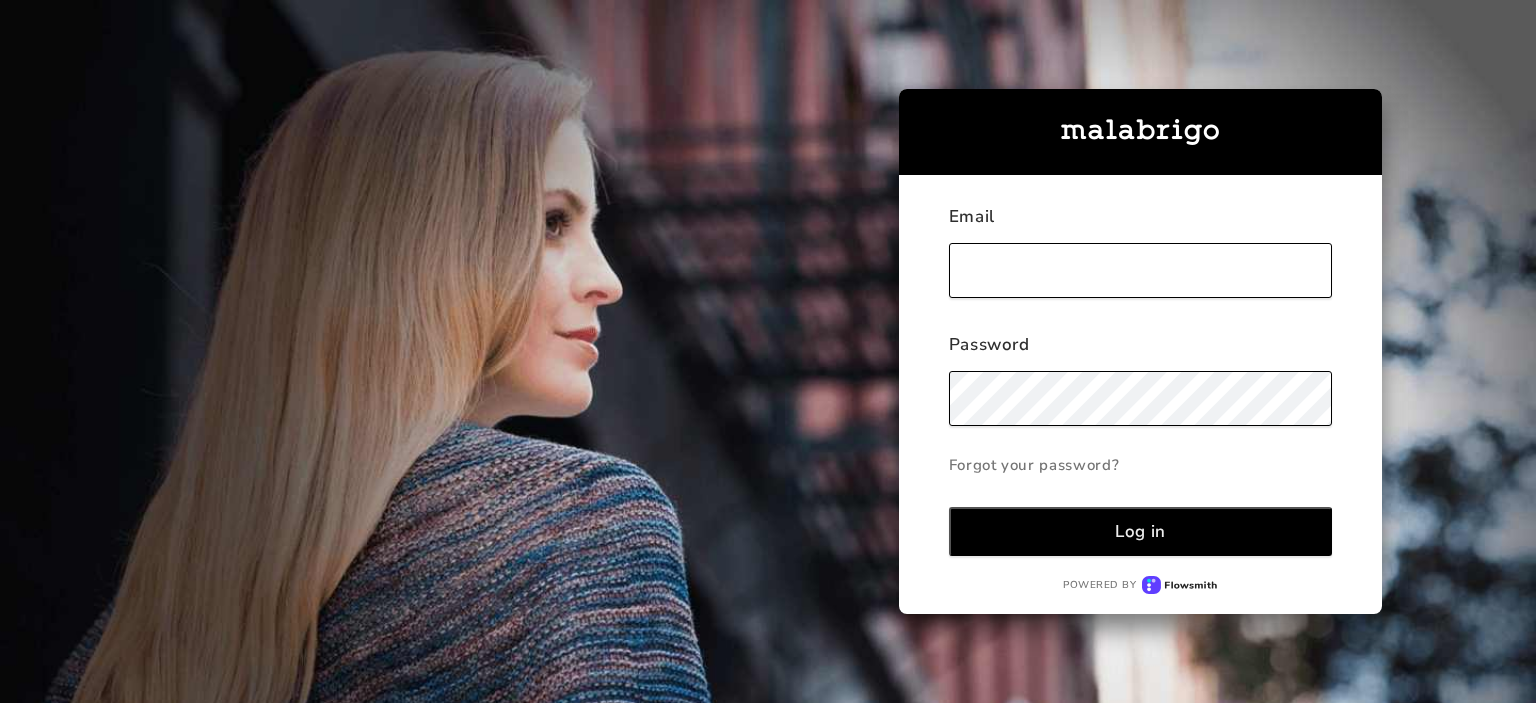 click at bounding box center (1141, 270) 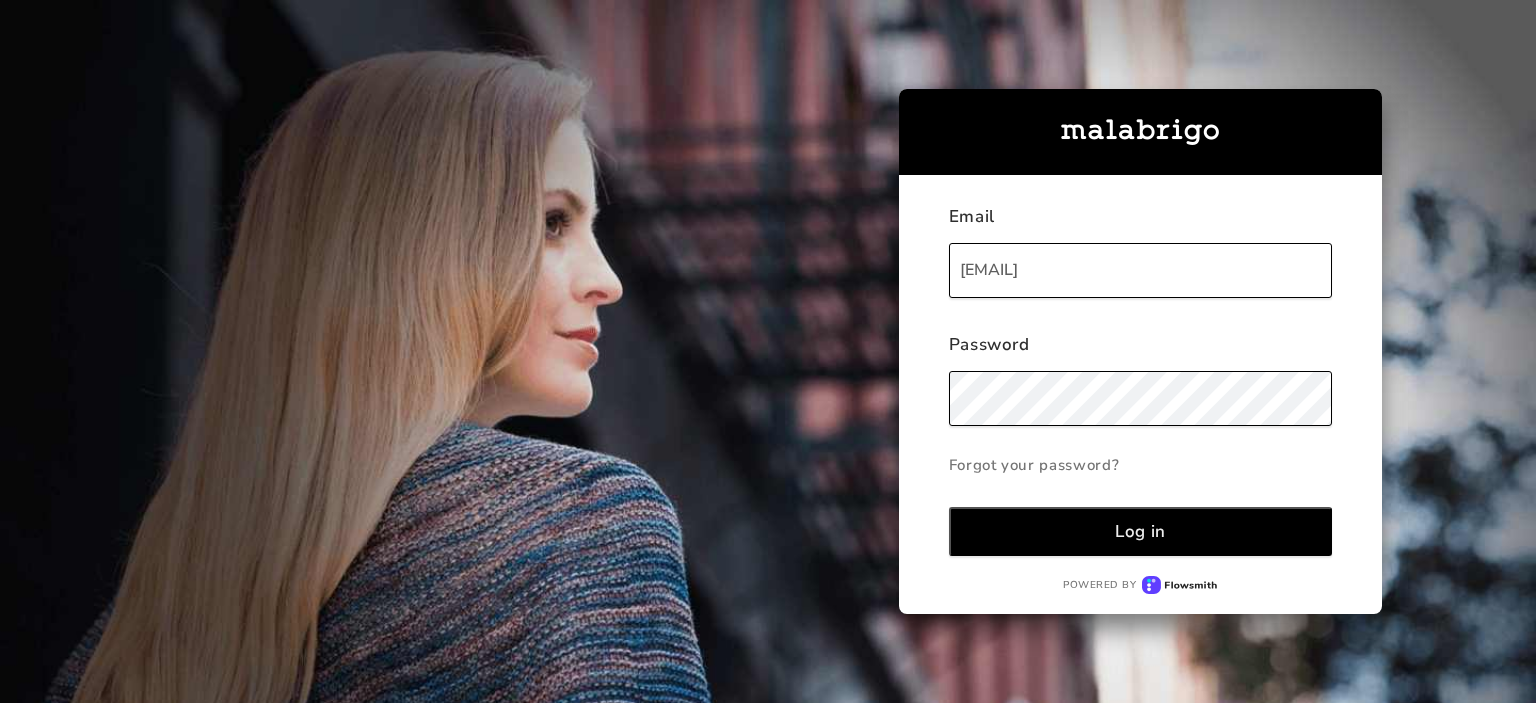 type on "[EMAIL]" 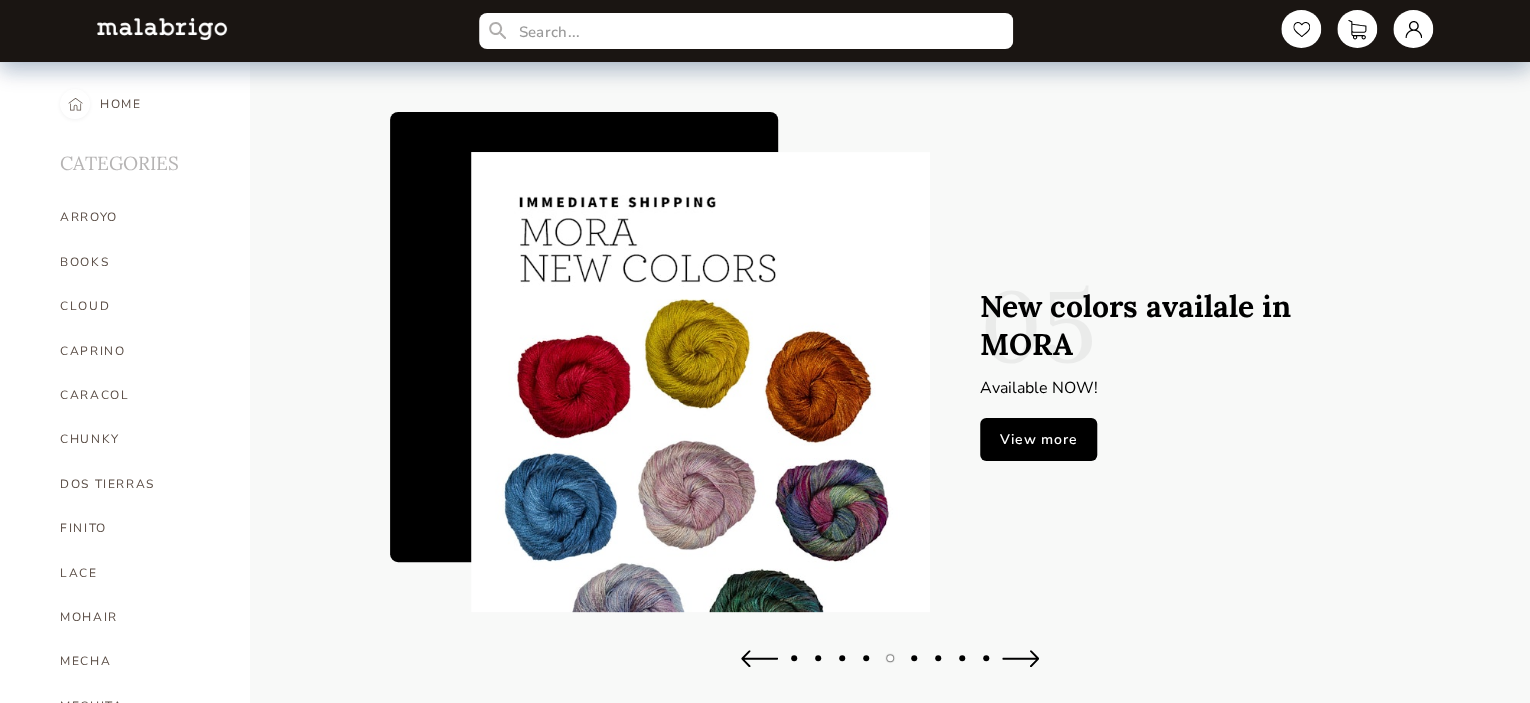click at bounding box center (1020, 658) 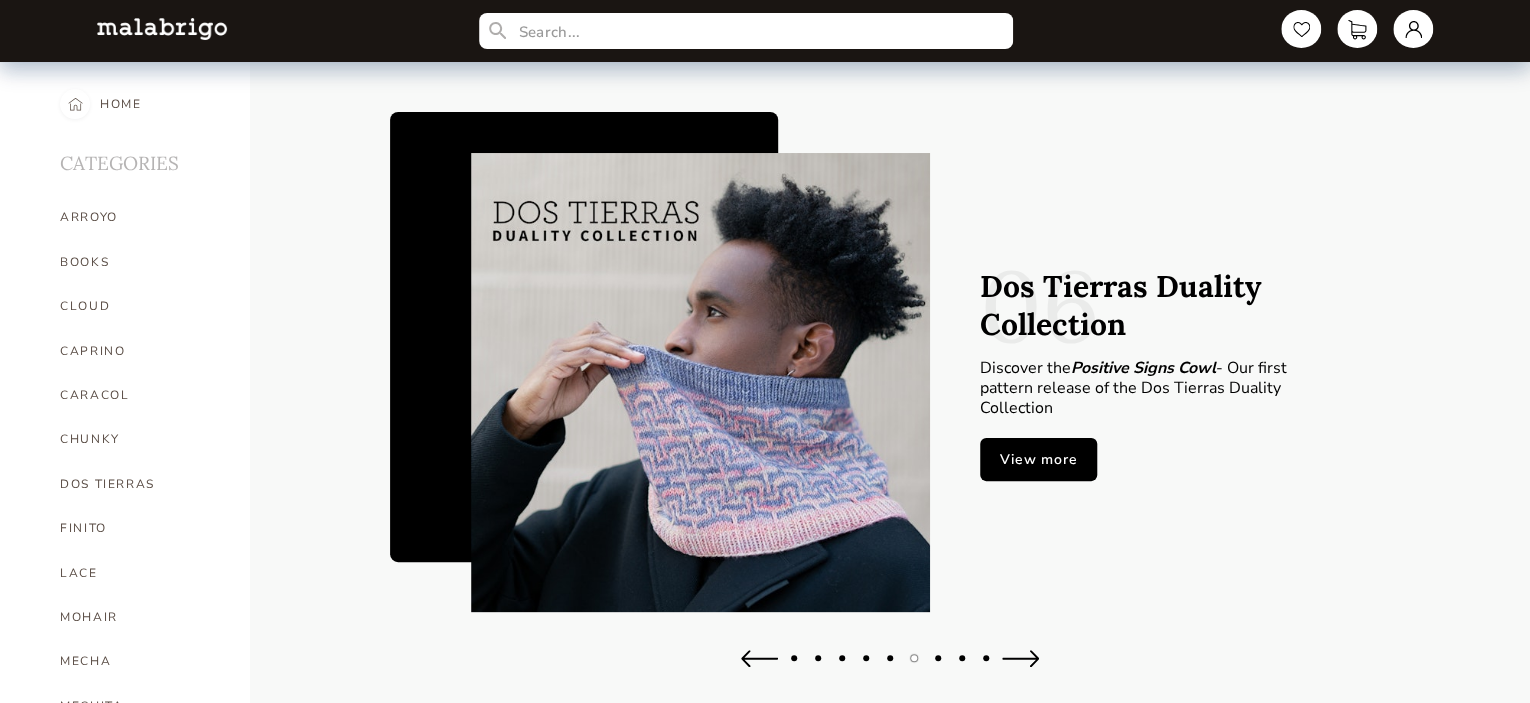 click at bounding box center [1020, 658] 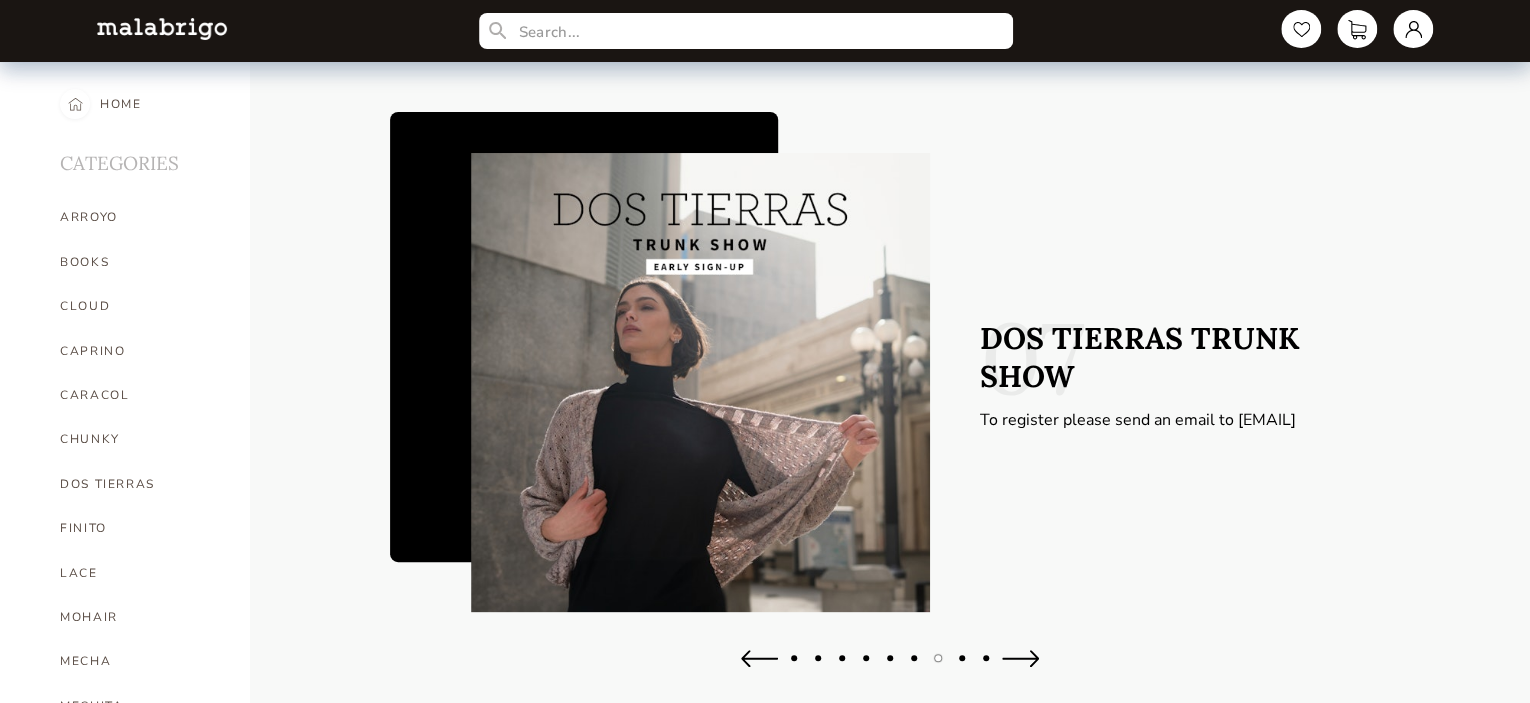 click at bounding box center [1020, 658] 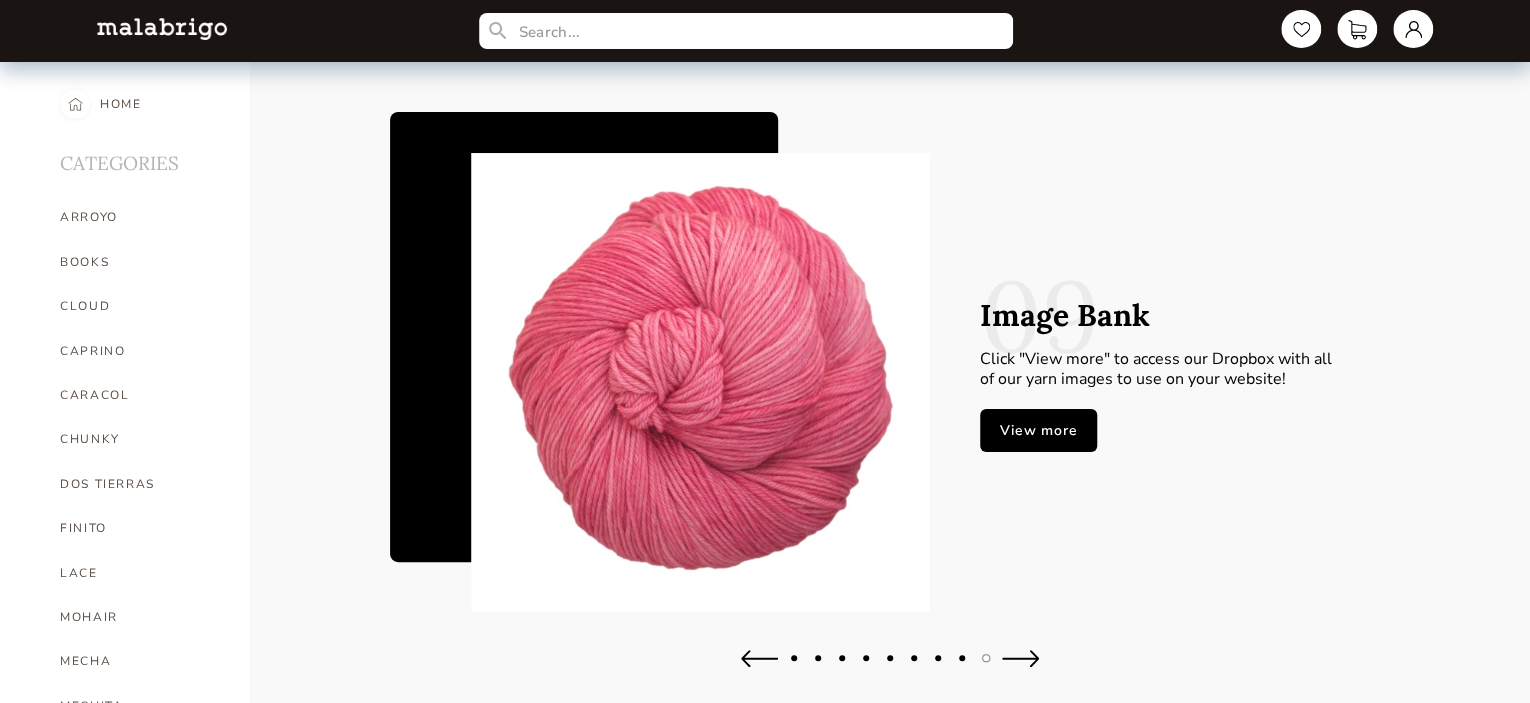 click at bounding box center [759, 658] 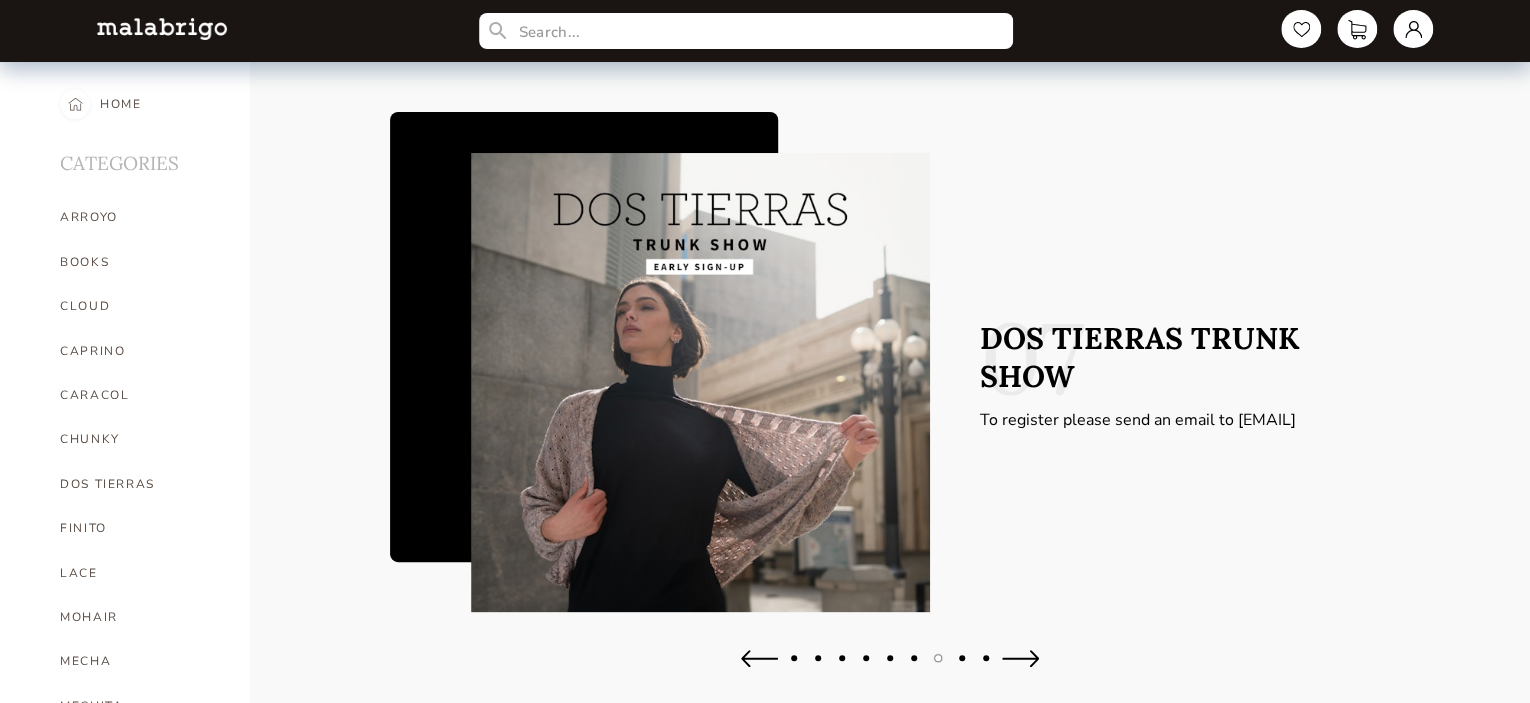 click at bounding box center [1020, 658] 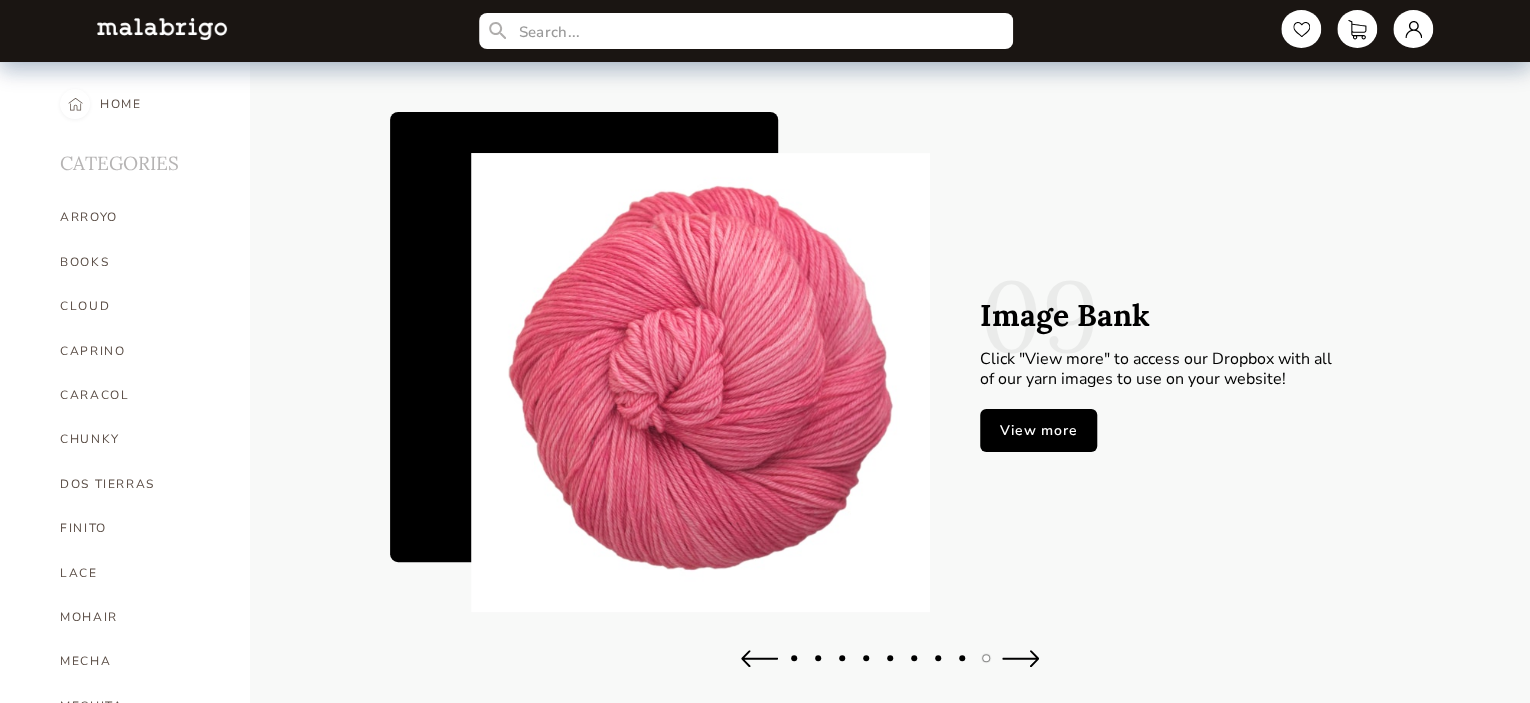 click at bounding box center [1020, 658] 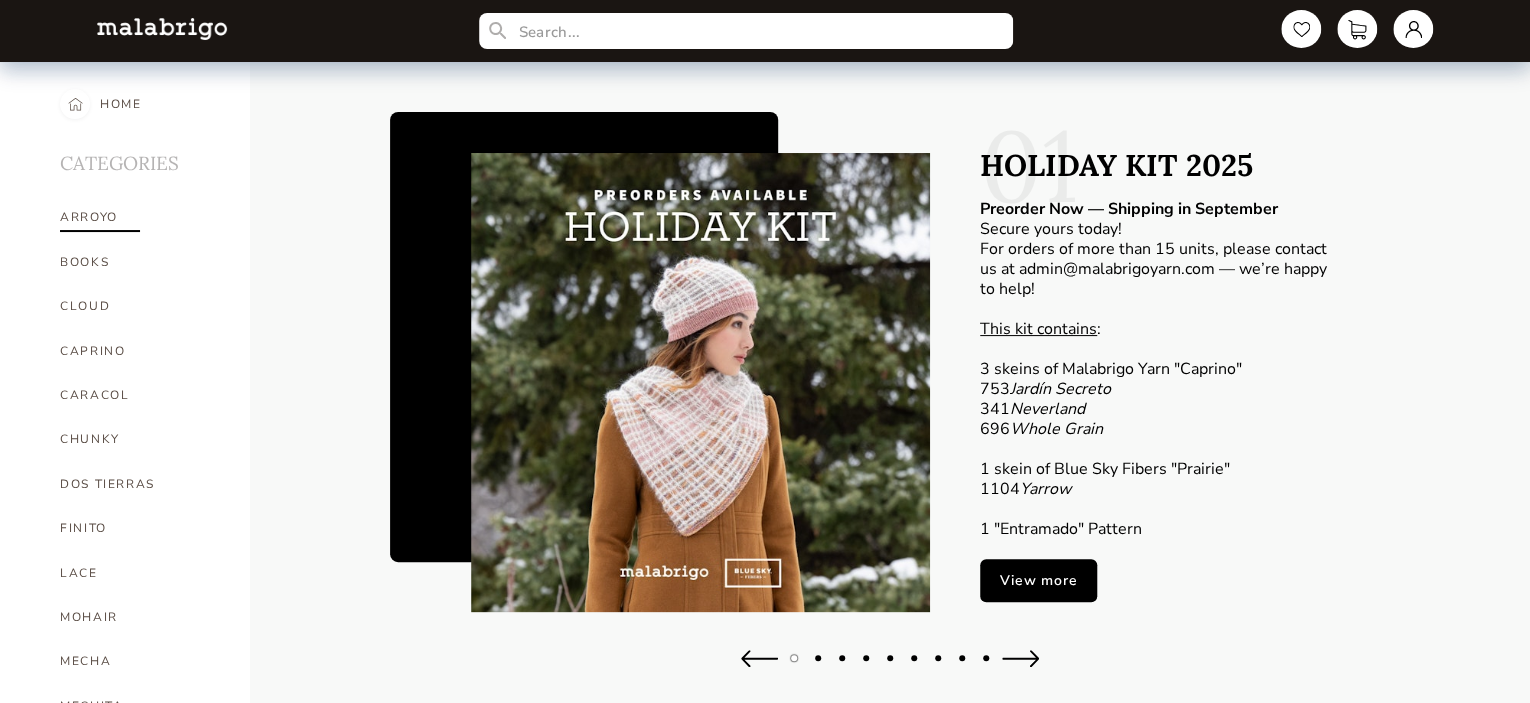 click on "ARROYO" at bounding box center (140, 217) 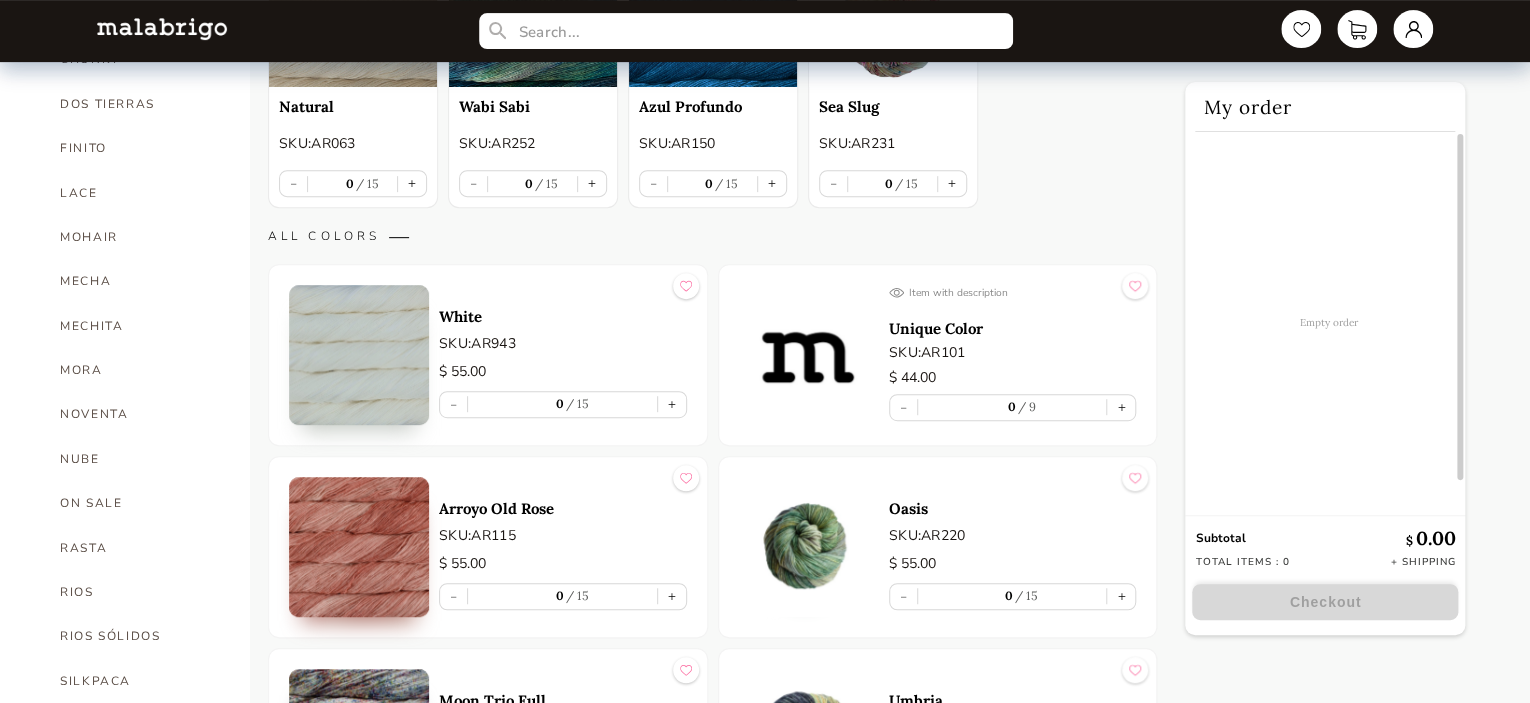 scroll, scrollTop: 515, scrollLeft: 0, axis: vertical 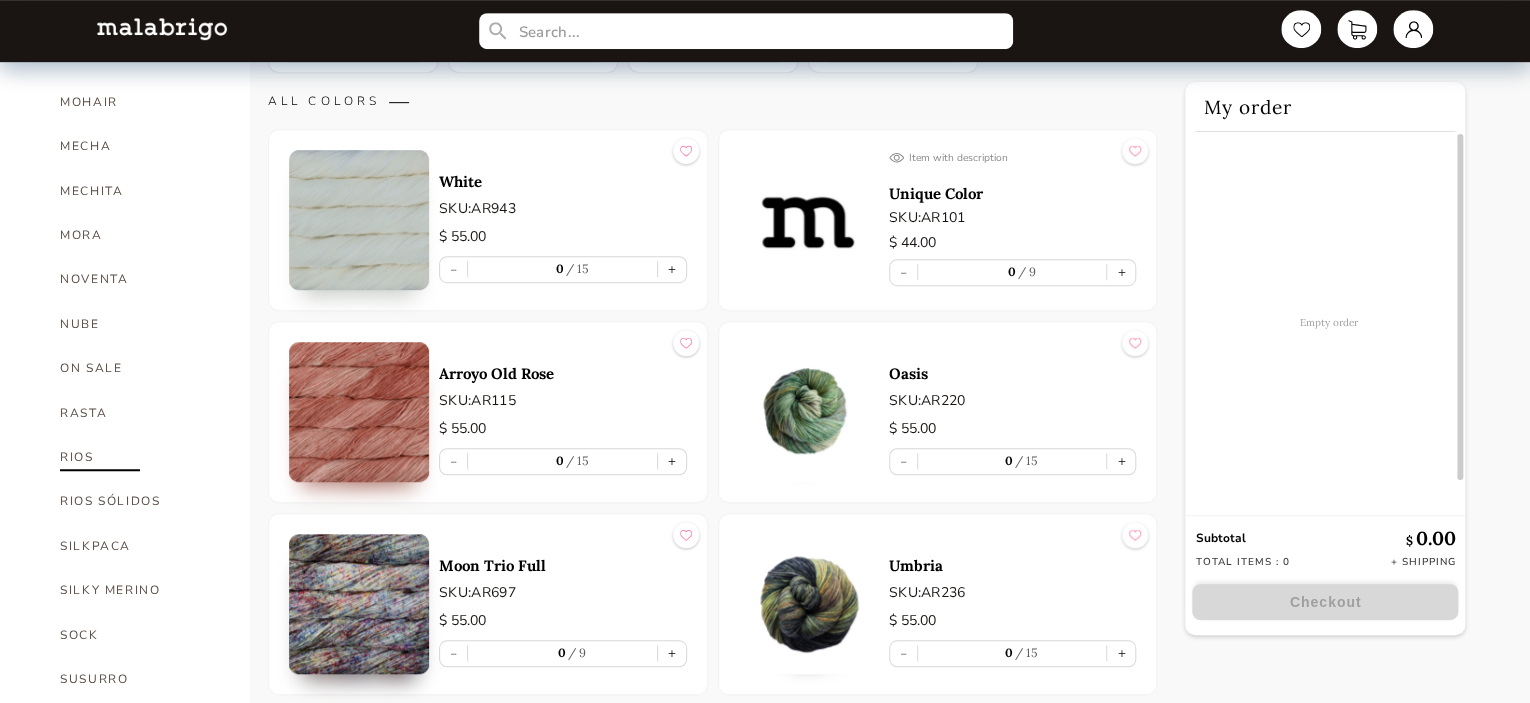 click on "RIOS" at bounding box center (140, 457) 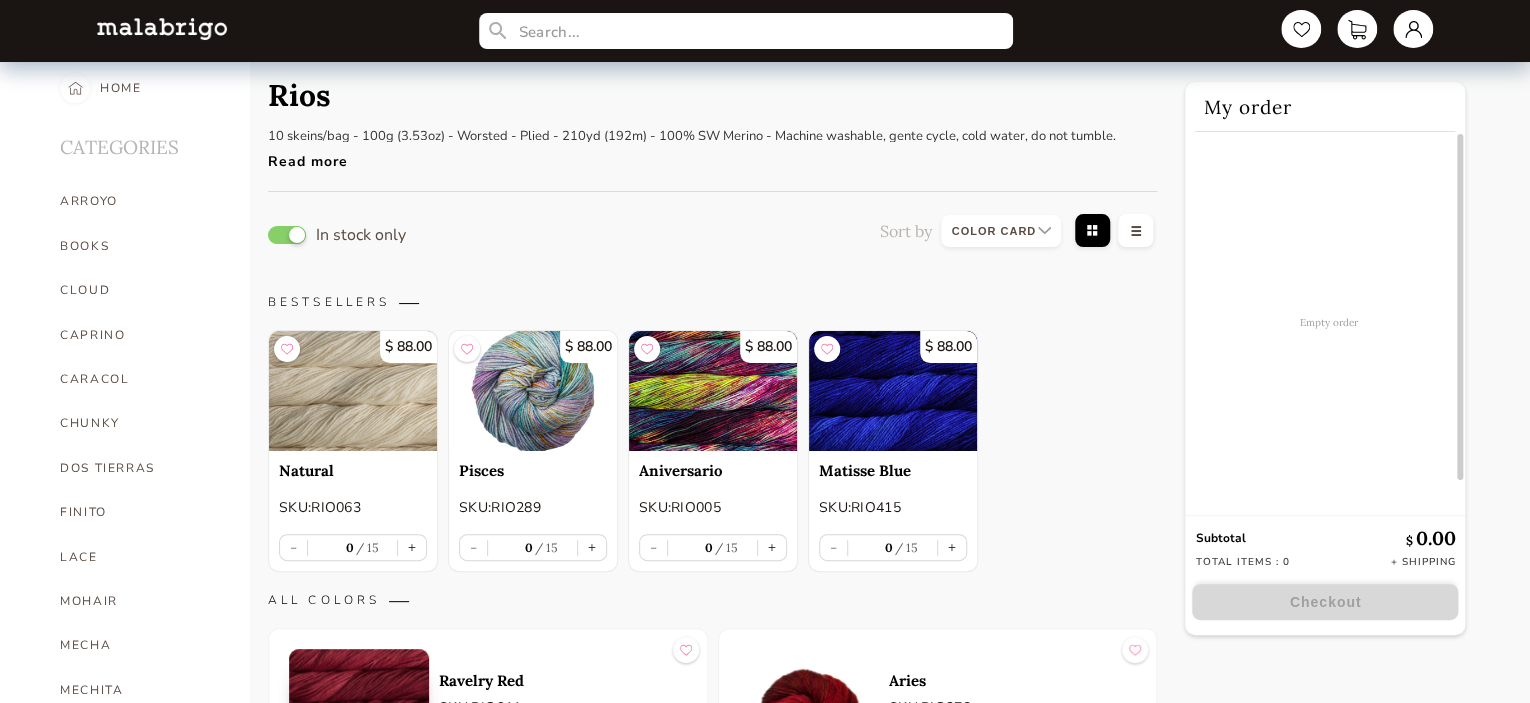 scroll, scrollTop: 0, scrollLeft: 0, axis: both 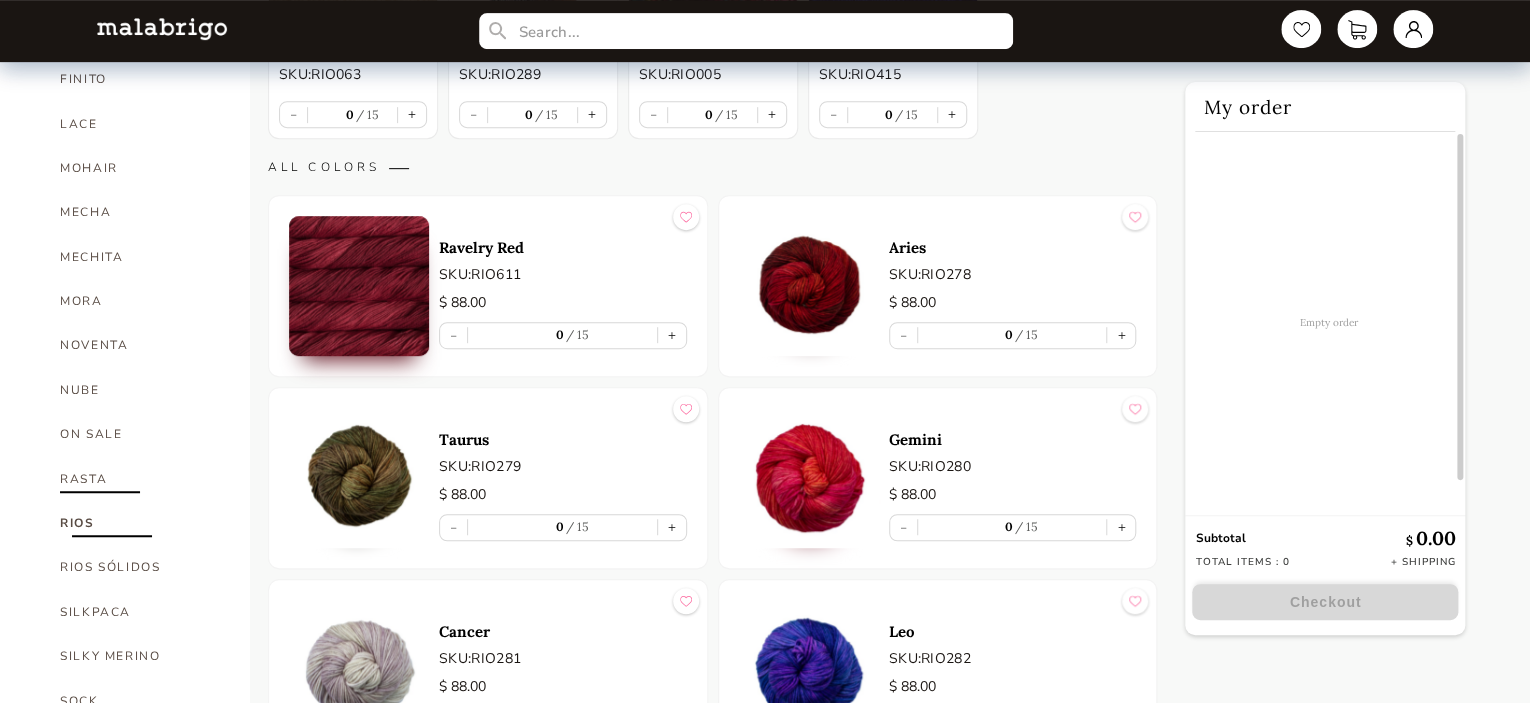 click on "RASTA" at bounding box center (140, 479) 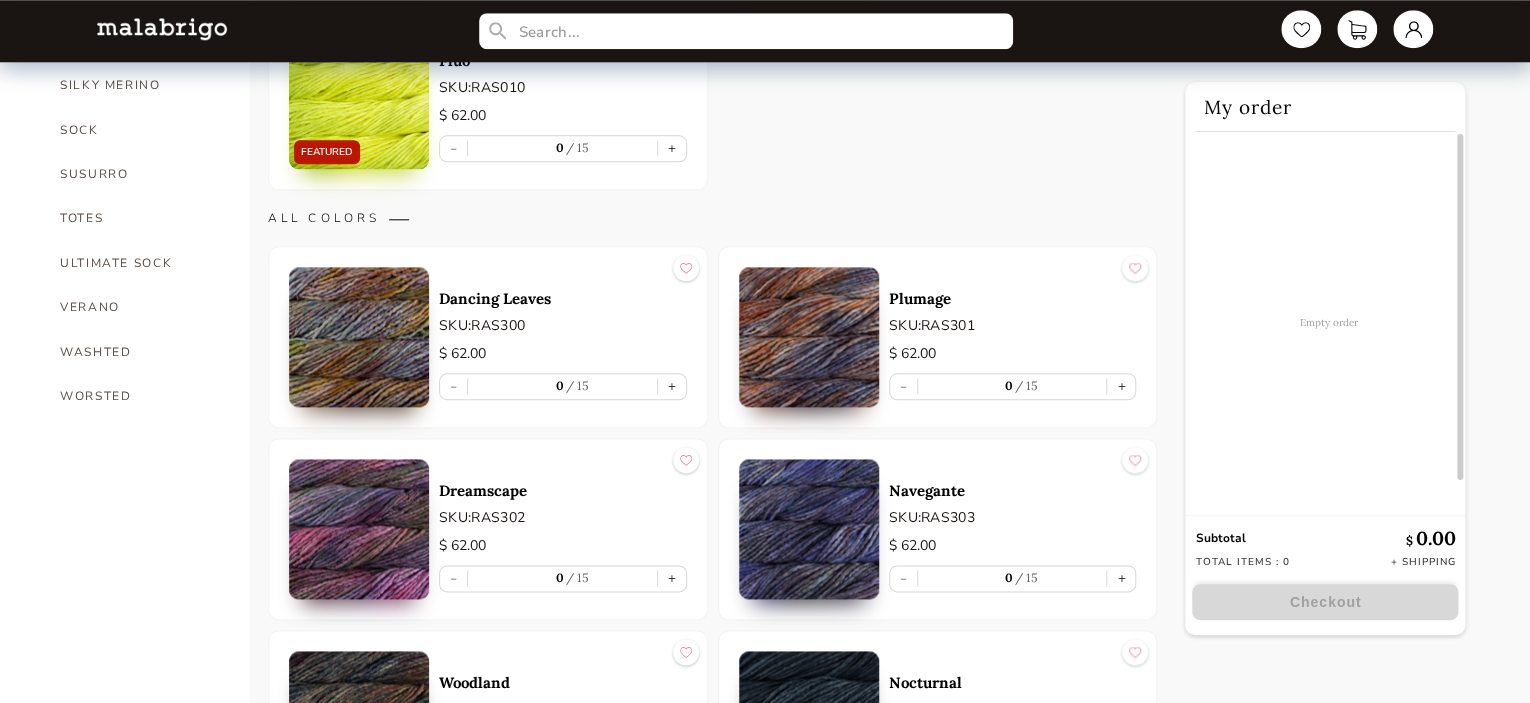 click on "Navegante" at bounding box center (1013, 490) 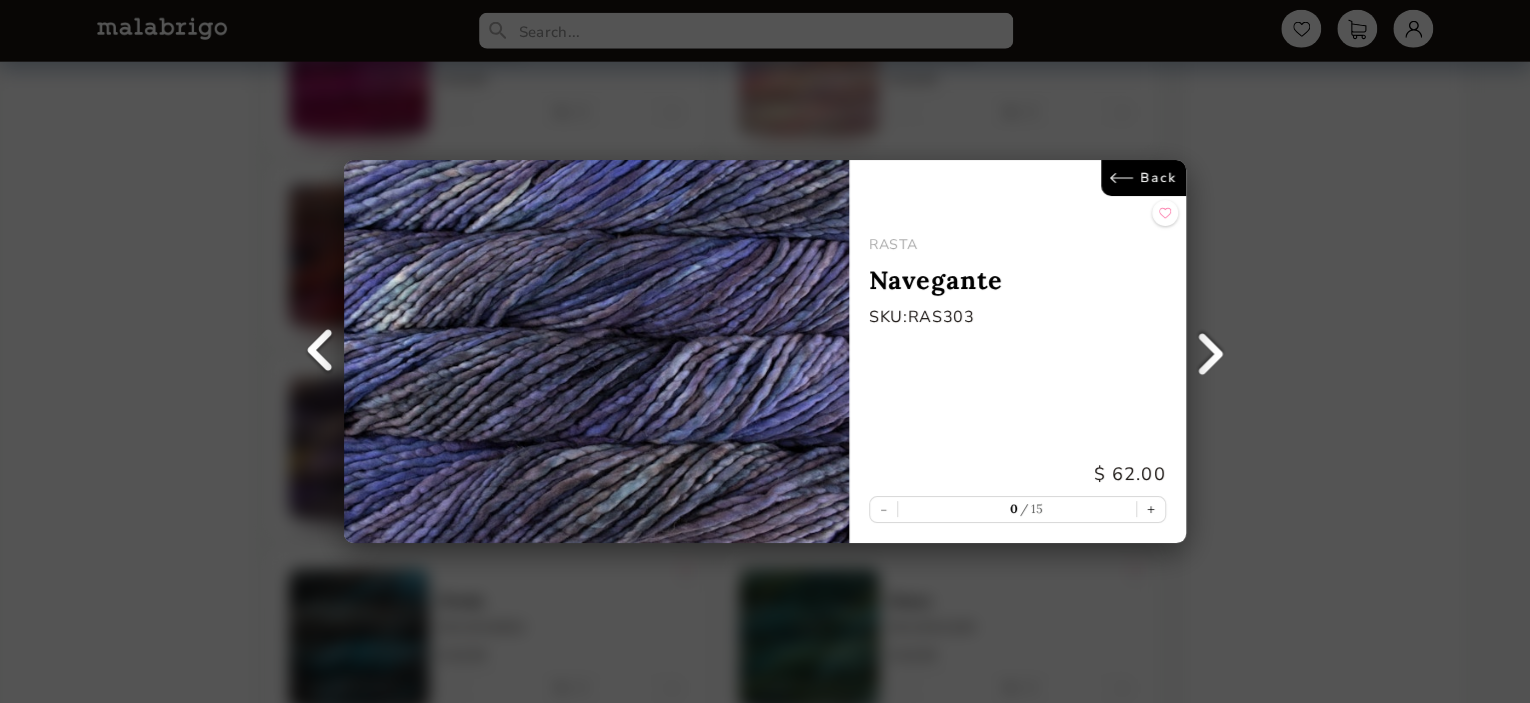 scroll, scrollTop: 2639, scrollLeft: 0, axis: vertical 